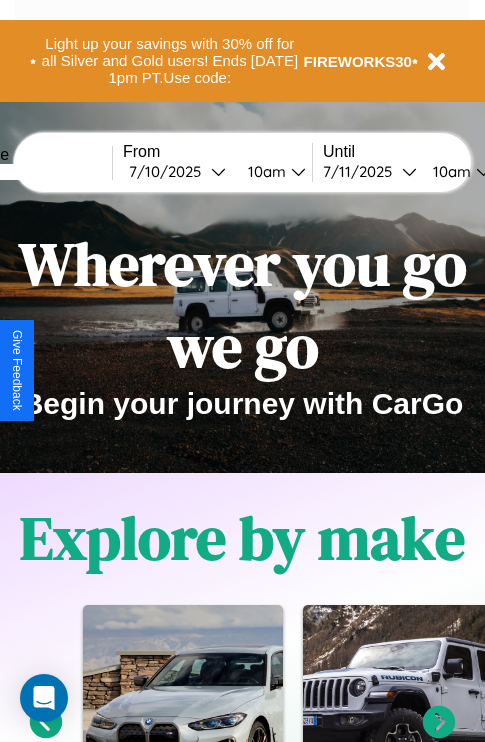 scroll, scrollTop: 308, scrollLeft: 0, axis: vertical 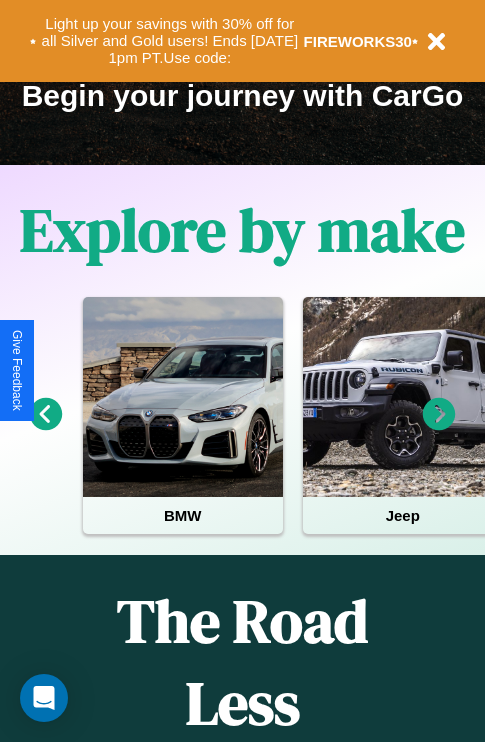 click 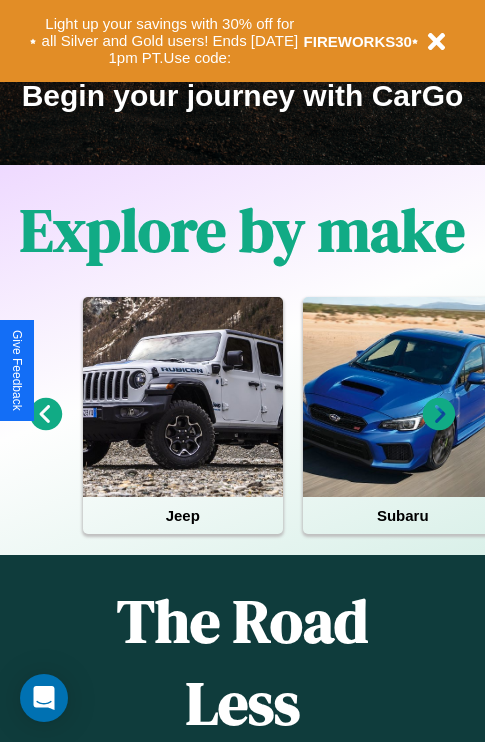 click 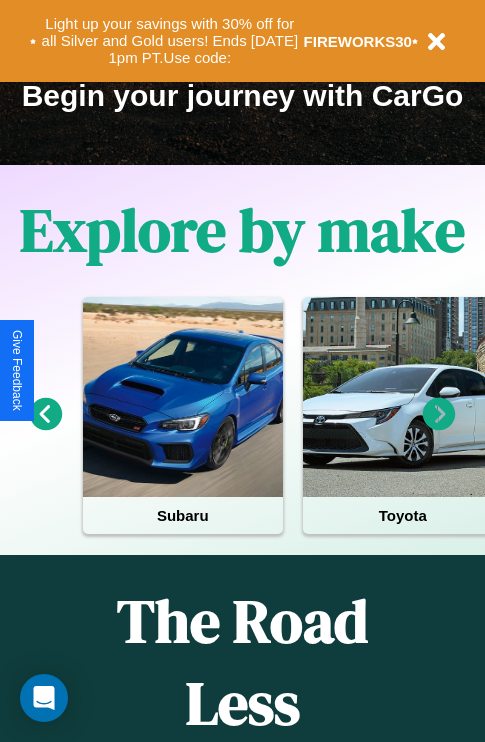 click 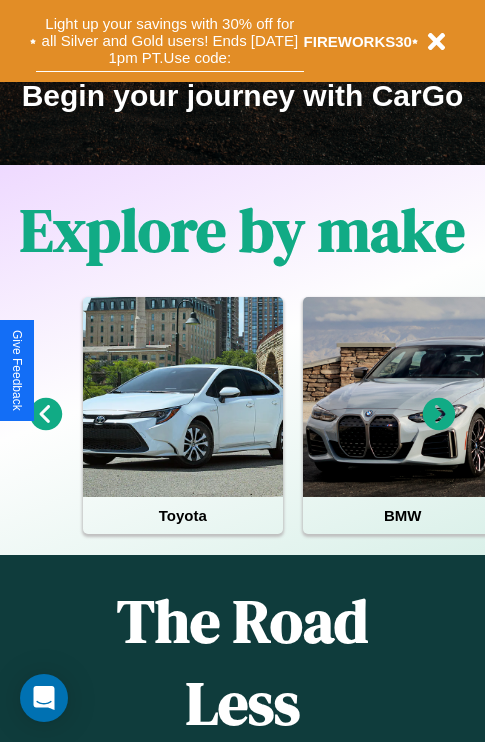 click on "Light up your savings with 30% off for all Silver and Gold users! Ends [DATE] 1pm PT.  Use code:" at bounding box center (170, 41) 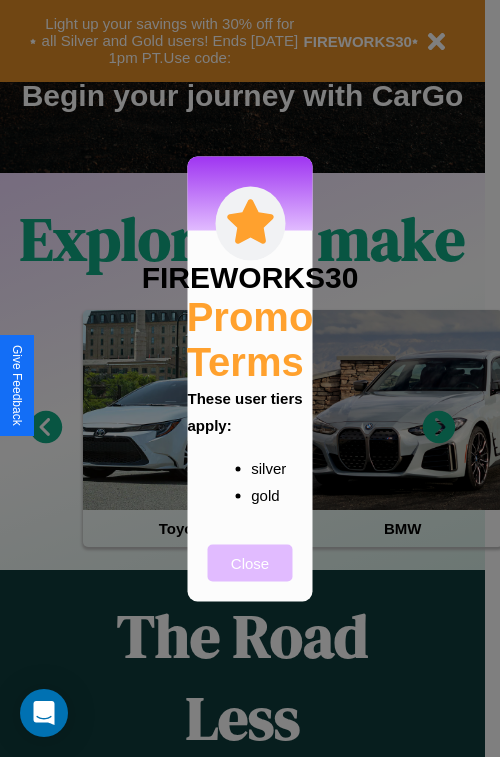 click on "Close" at bounding box center [250, 562] 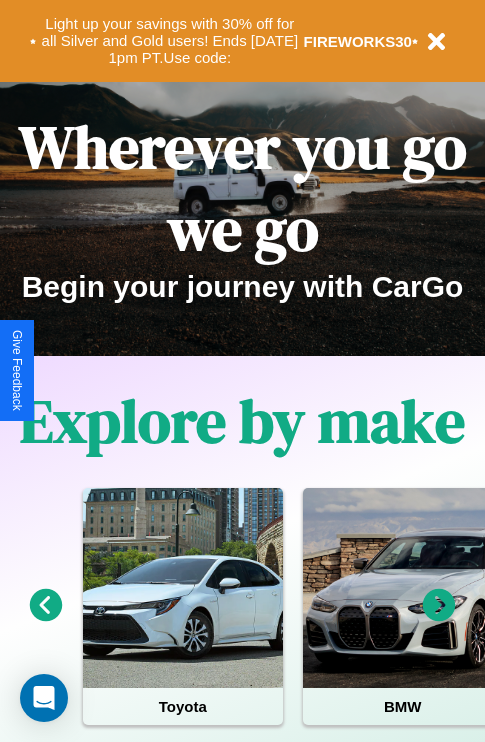 scroll, scrollTop: 0, scrollLeft: 0, axis: both 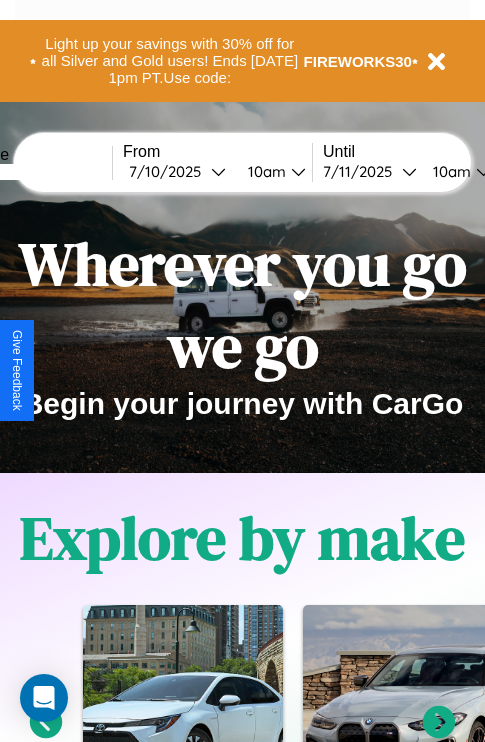 click at bounding box center [37, 172] 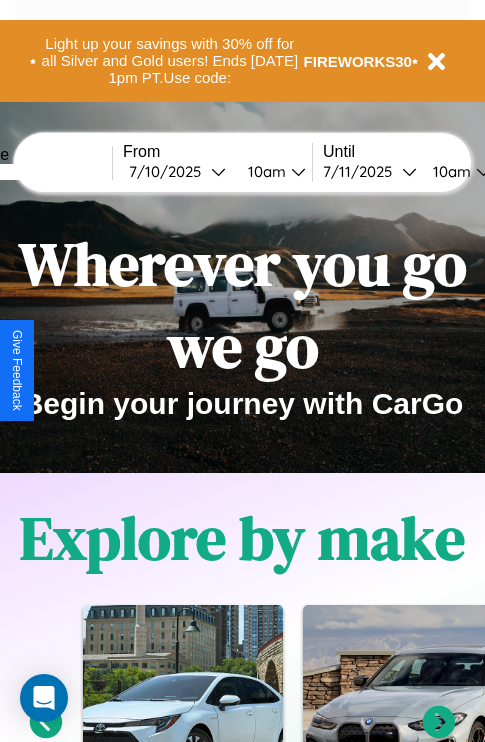 type on "******" 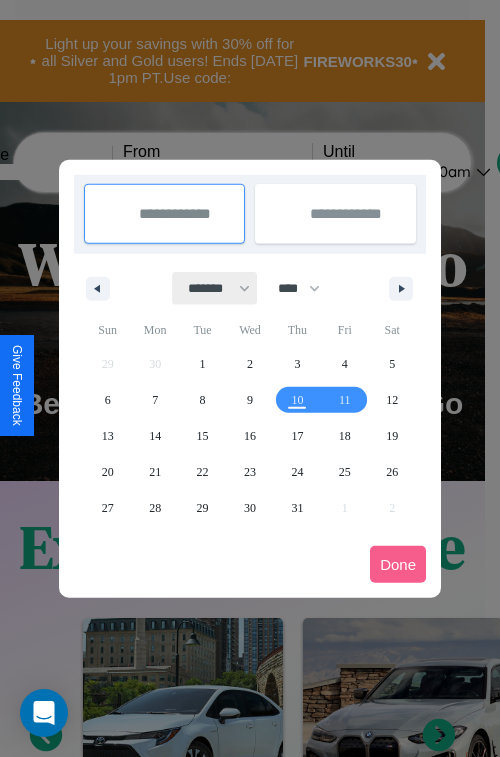 click on "******* ******** ***** ***** *** **** **** ****** ********* ******* ******** ********" at bounding box center (215, 288) 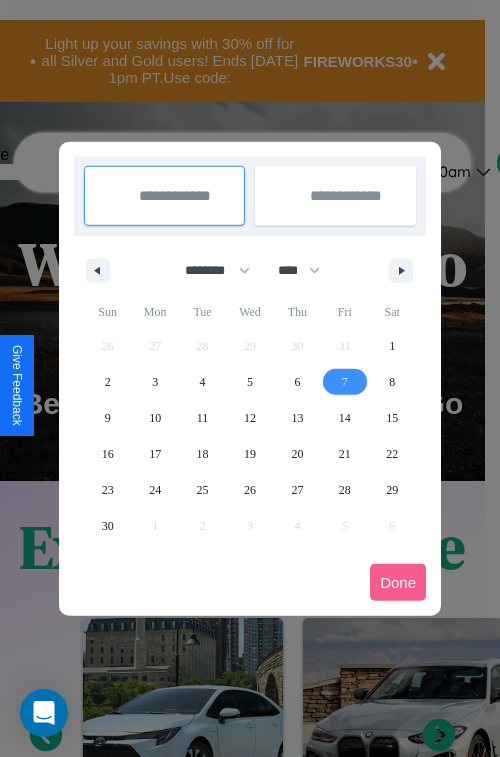 click on "7" at bounding box center (345, 382) 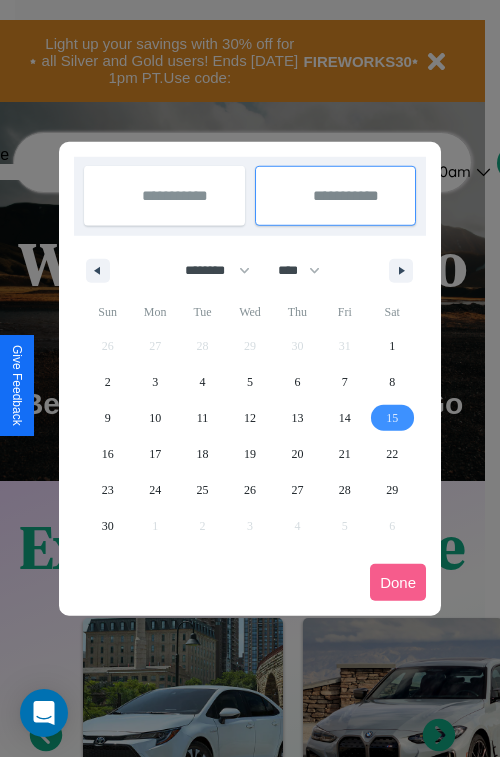 click on "15" at bounding box center (392, 418) 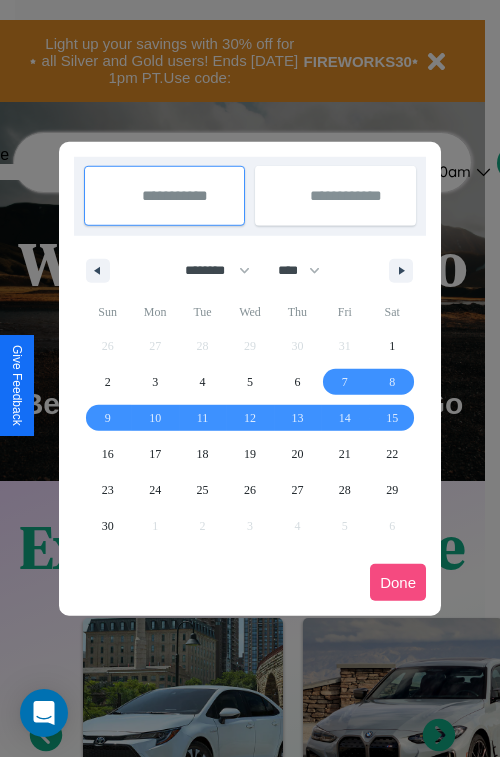 click on "Done" at bounding box center (398, 582) 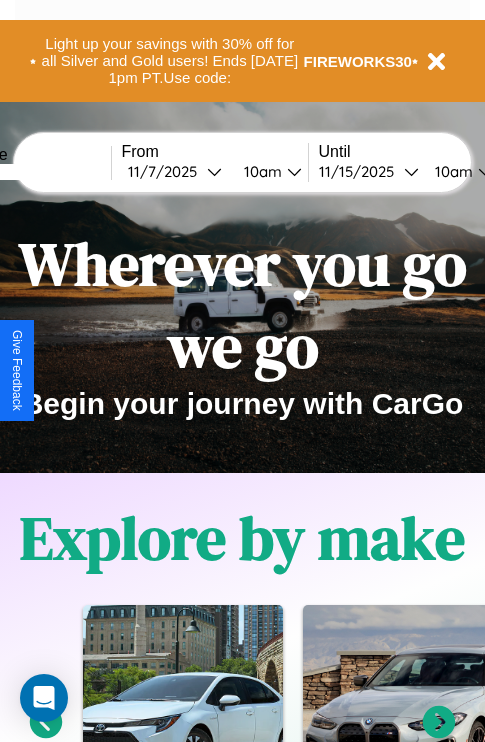 scroll, scrollTop: 0, scrollLeft: 74, axis: horizontal 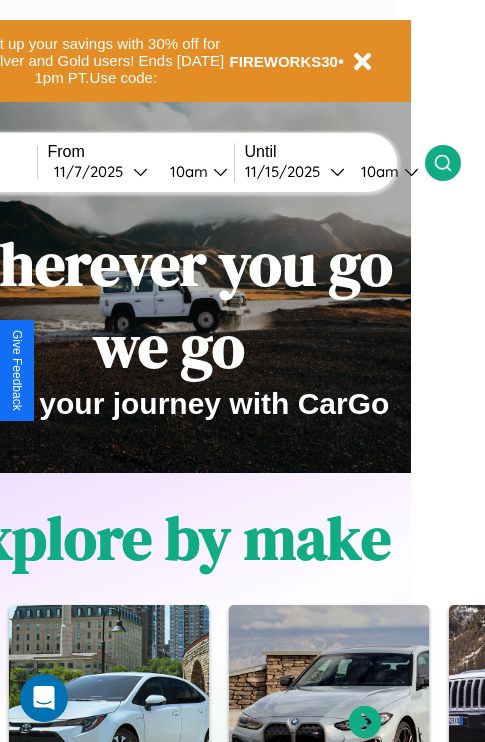 click 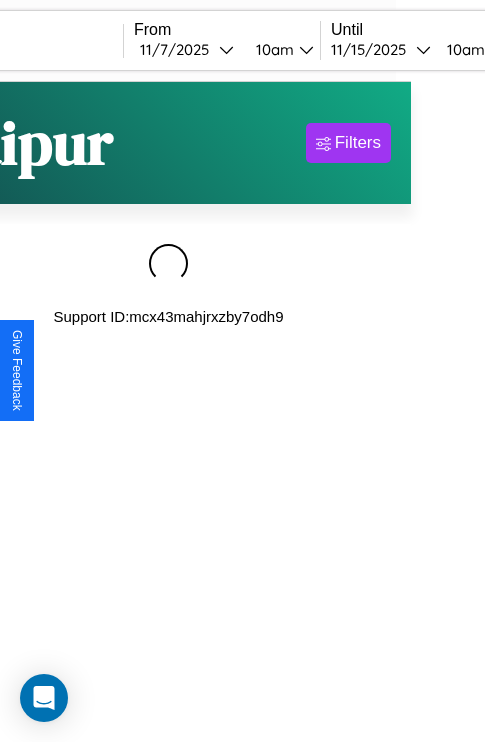 scroll, scrollTop: 0, scrollLeft: 0, axis: both 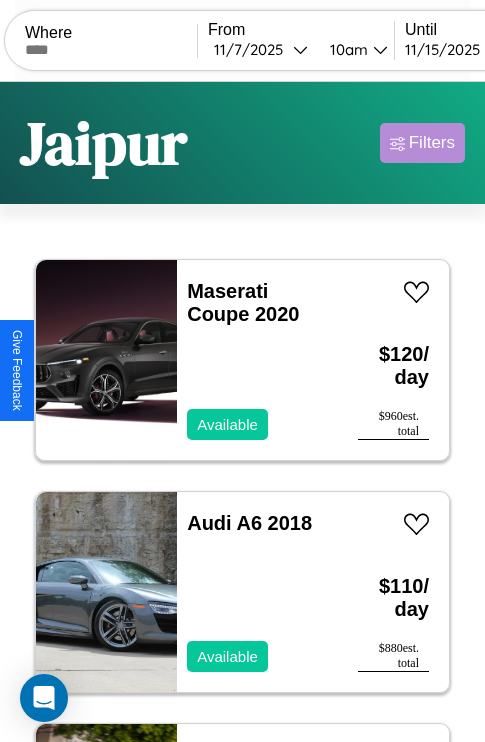 click on "Filters" at bounding box center (432, 143) 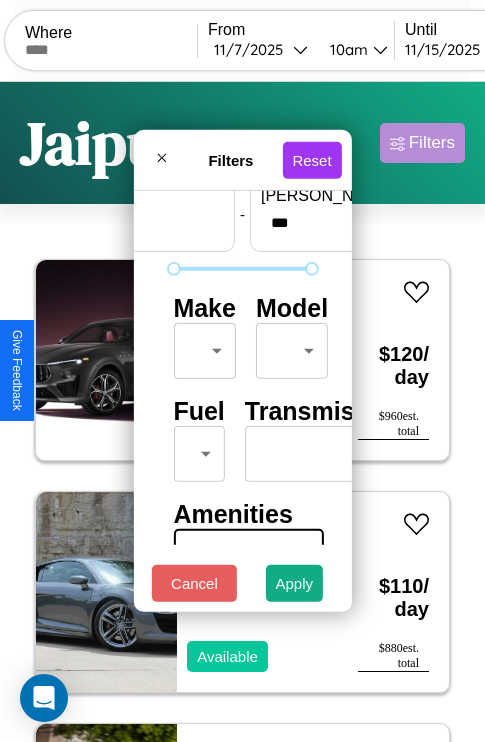 scroll, scrollTop: 162, scrollLeft: 0, axis: vertical 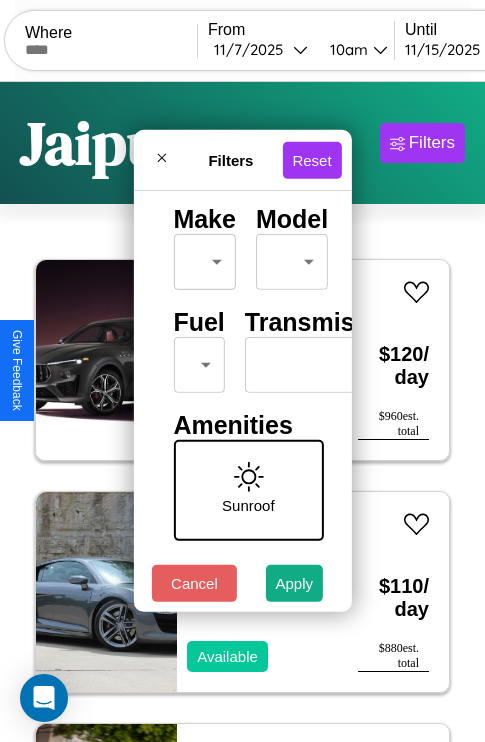 click on "CarGo Where From [DATE] 10am Until [DATE] 10am Become a Host Login Sign Up Jaipur Filters 134  cars in this area These cars can be picked up in this city. Maserati   Coupe   2020 Available $ 120  / day $ 960  est. total Audi   A6   2018 Available $ 110  / day $ 880  est. total Nissan   Altima   2018 Available $ 80  / day $ 640  est. total Lamborghini   Revuelto   2014 Unavailable $ 110  / day $ 880  est. total BMW   K 1600 B   2022 Unavailable $ 30  / day $ 240  est. total Nissan   Van   2019 Unavailable $ 60  / day $ 480  est. total Audi   S8   2018 Available $ 200  / day $ 1600  est. total Tesla   Cybertruck   2022 Available $ 30  / day $ 240  est. total Hummer   H1   2022 Available $ 200  / day $ 1600  est. total Audi   A8 L e   2018 Unavailable $ 140  / day $ 1120  est. total Dodge   Dart   2023 Available $ 40  / day $ 320  est. total Hyundai   Azera   2021 Available $ 50  / day $ 400  est. total Tesla   Model X   2017 Available $ 180  / day $ 1440  est. total Audi   A4   2021 Available $ $" at bounding box center (242, 412) 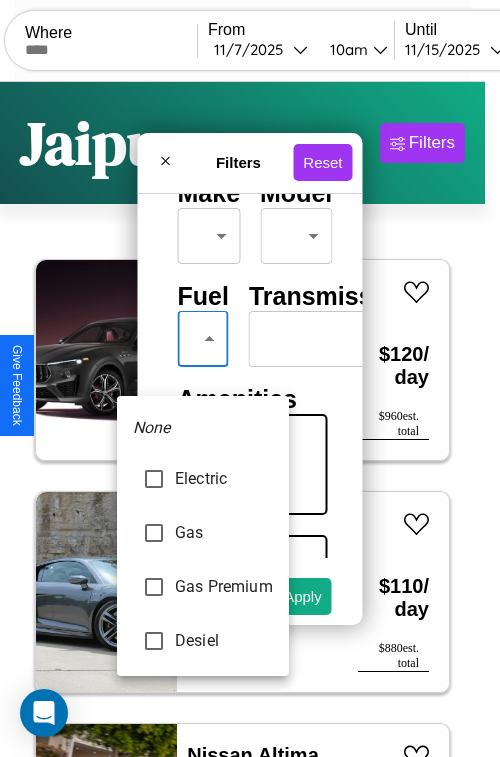 type on "******" 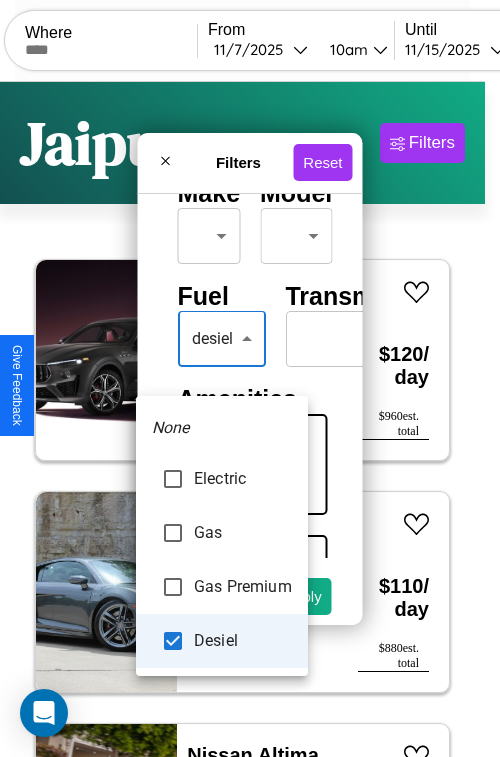 click at bounding box center (250, 378) 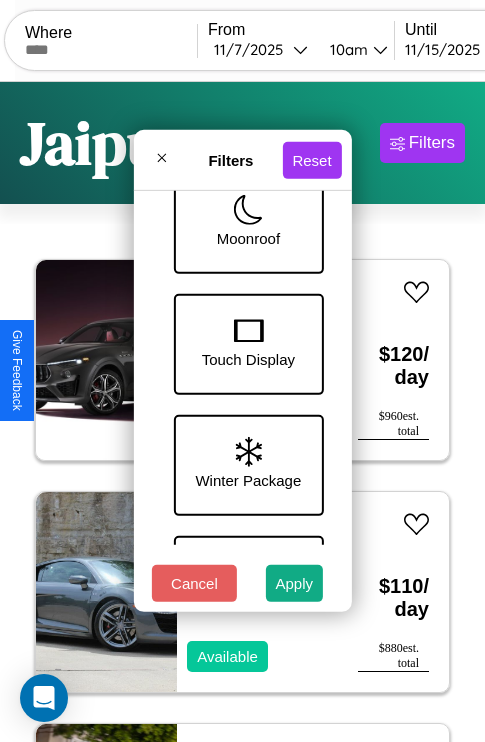 scroll, scrollTop: 893, scrollLeft: 0, axis: vertical 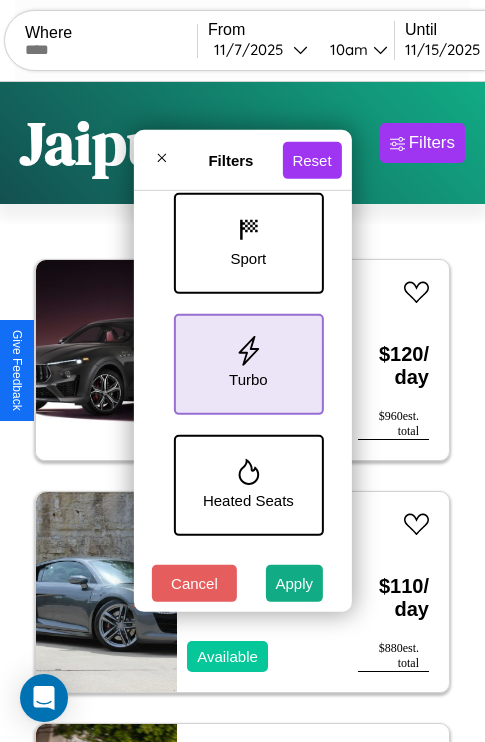 click 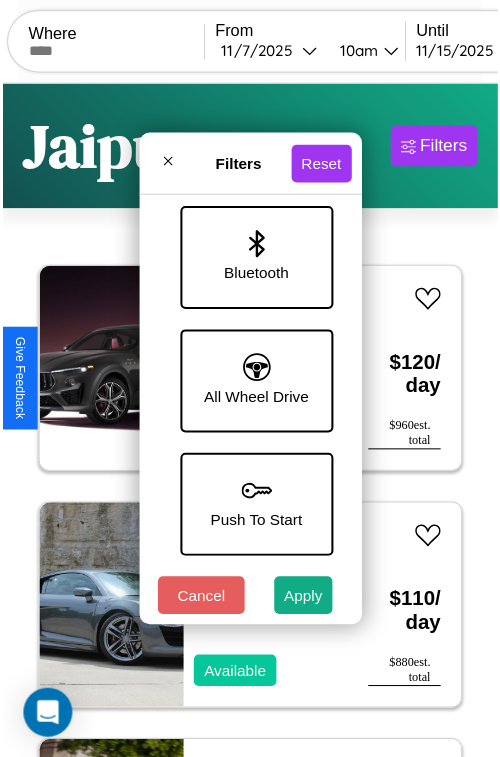 scroll, scrollTop: 1374, scrollLeft: 0, axis: vertical 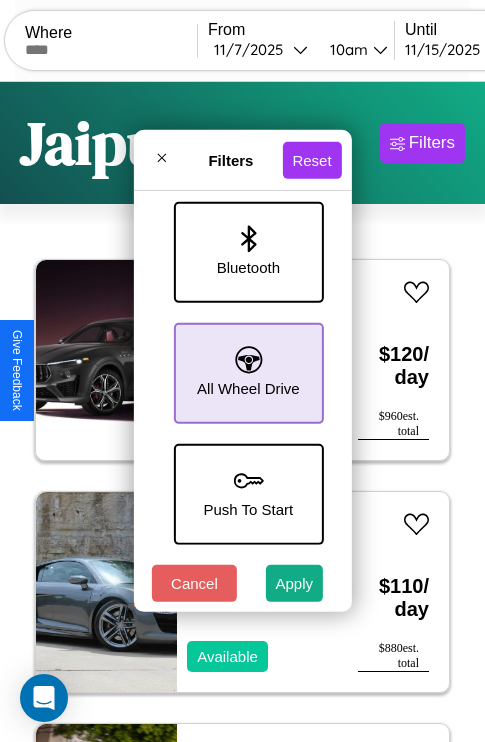 click 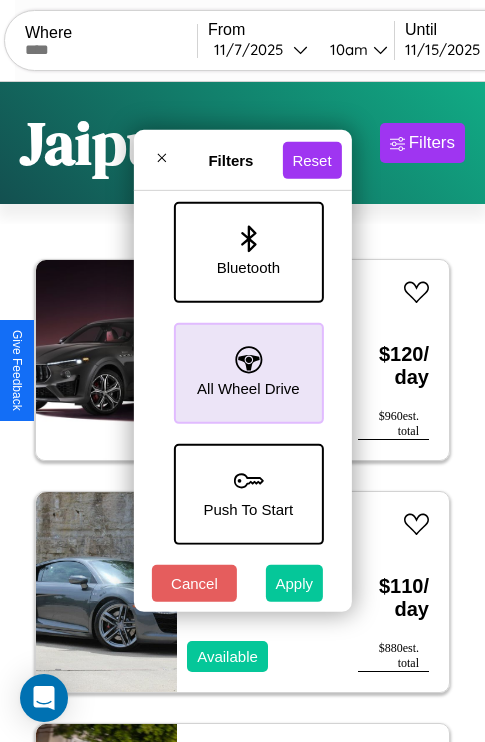 click on "Apply" at bounding box center [295, 583] 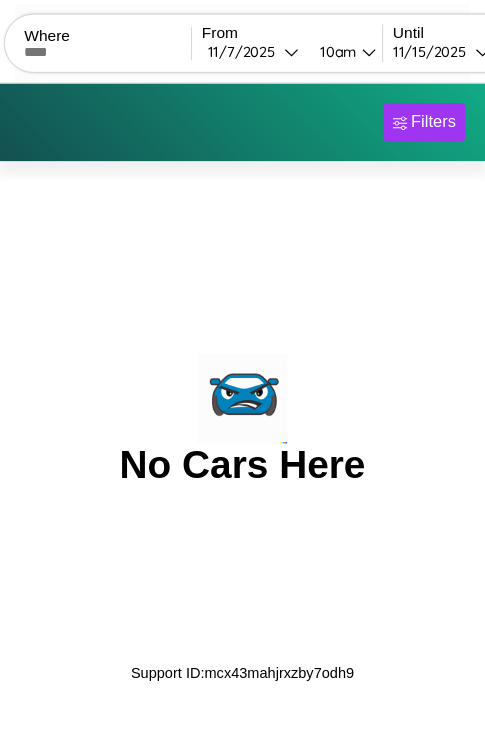 scroll, scrollTop: 0, scrollLeft: 0, axis: both 